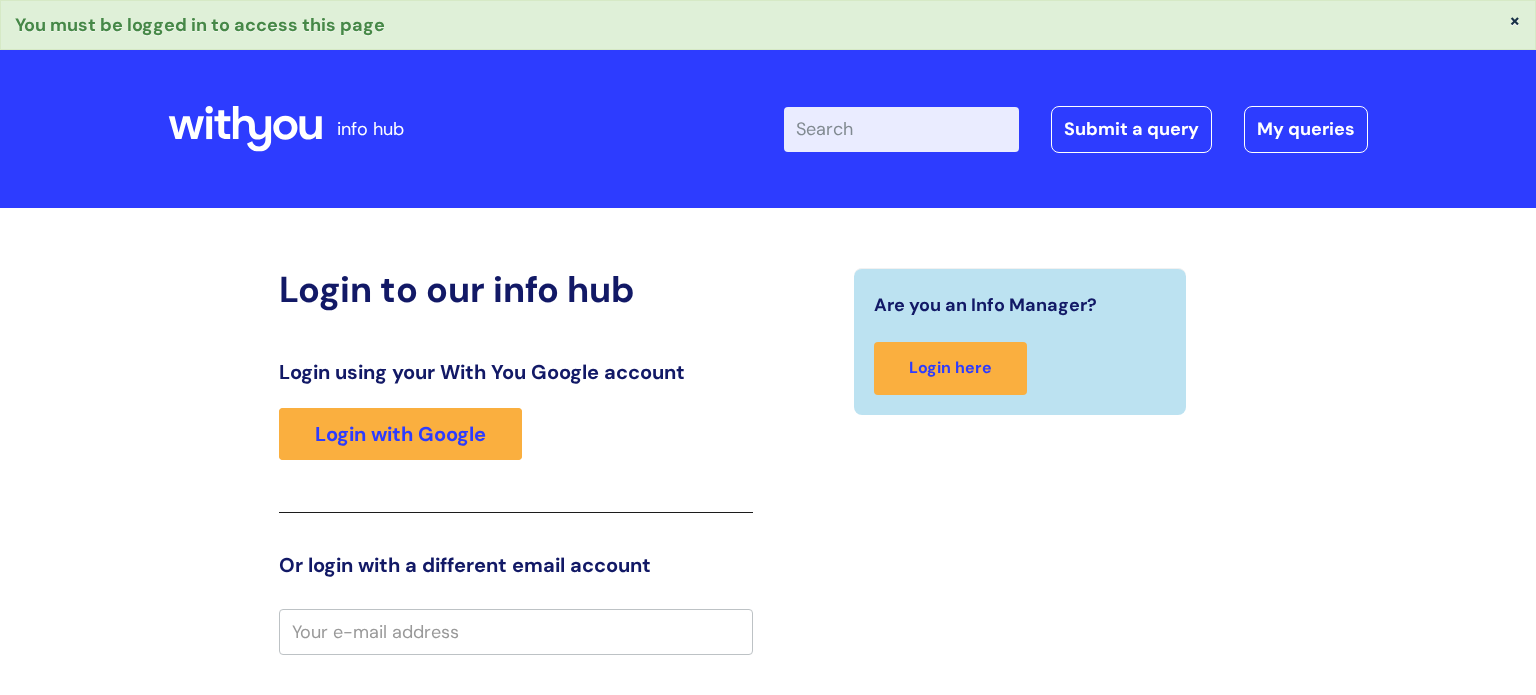 scroll, scrollTop: 0, scrollLeft: 0, axis: both 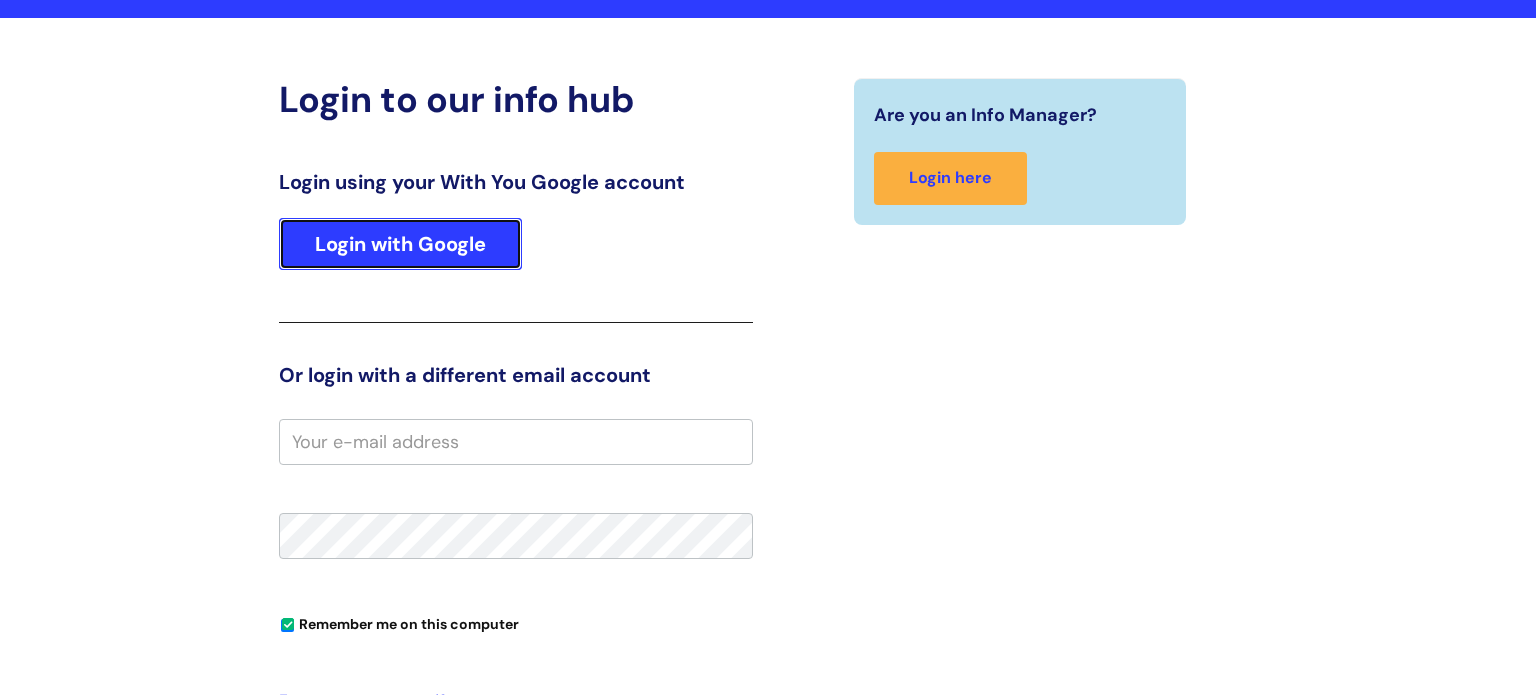 click on "Login with Google" at bounding box center [400, 244] 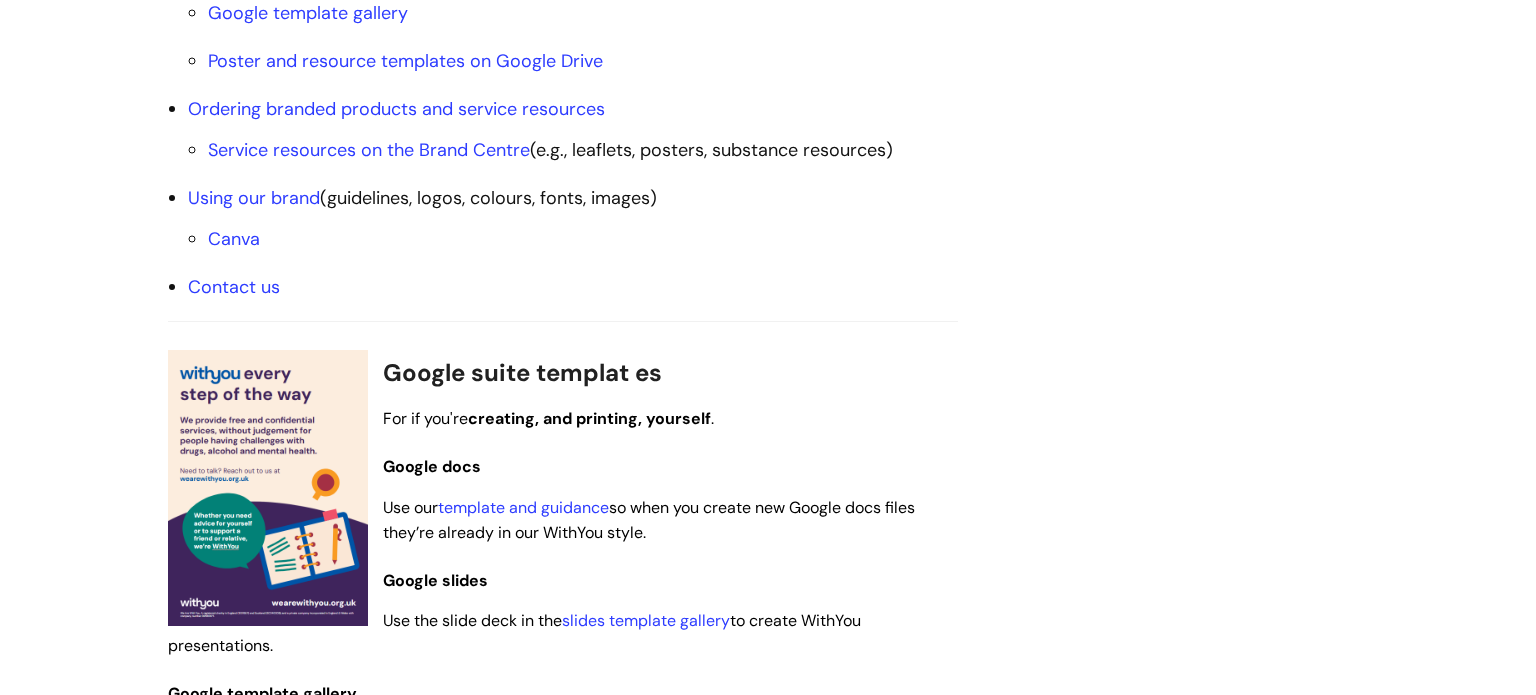 scroll, scrollTop: 944, scrollLeft: 0, axis: vertical 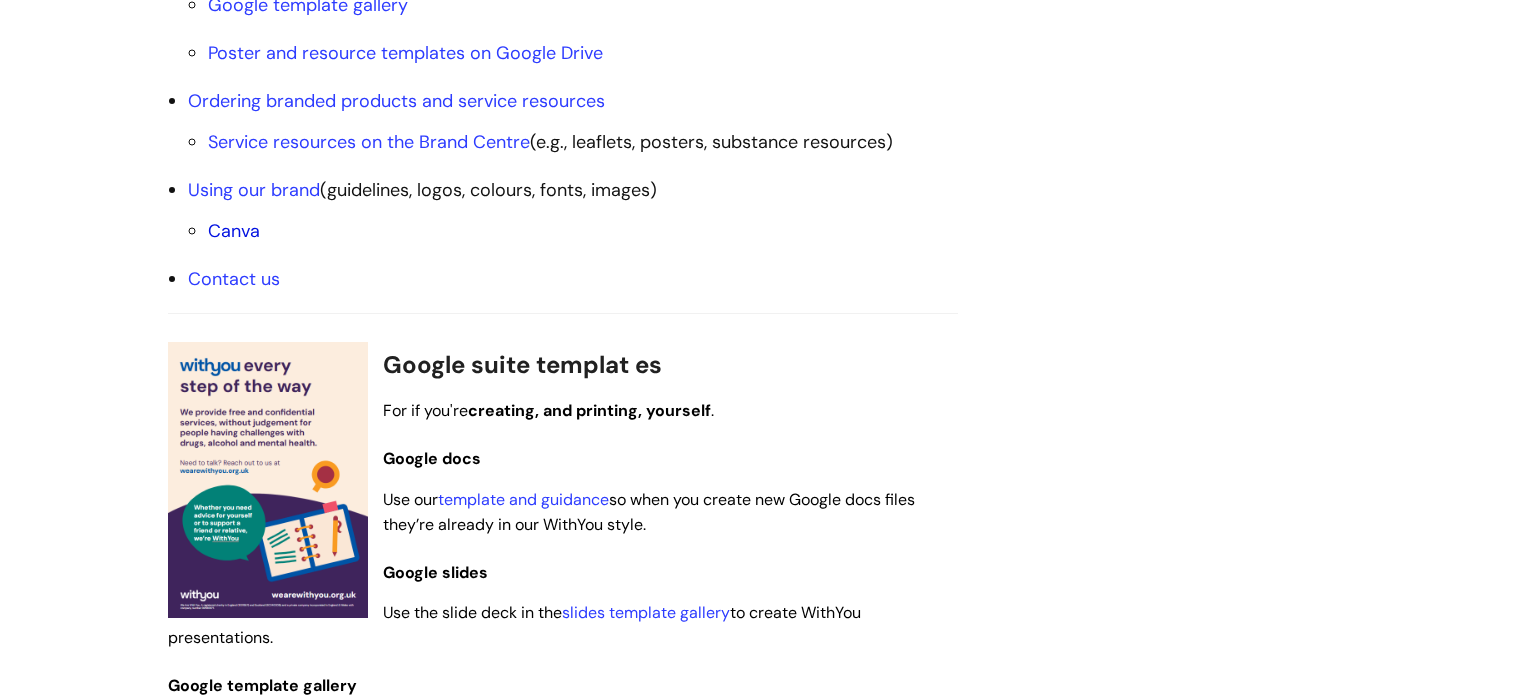 click on "Canva" at bounding box center (234, 231) 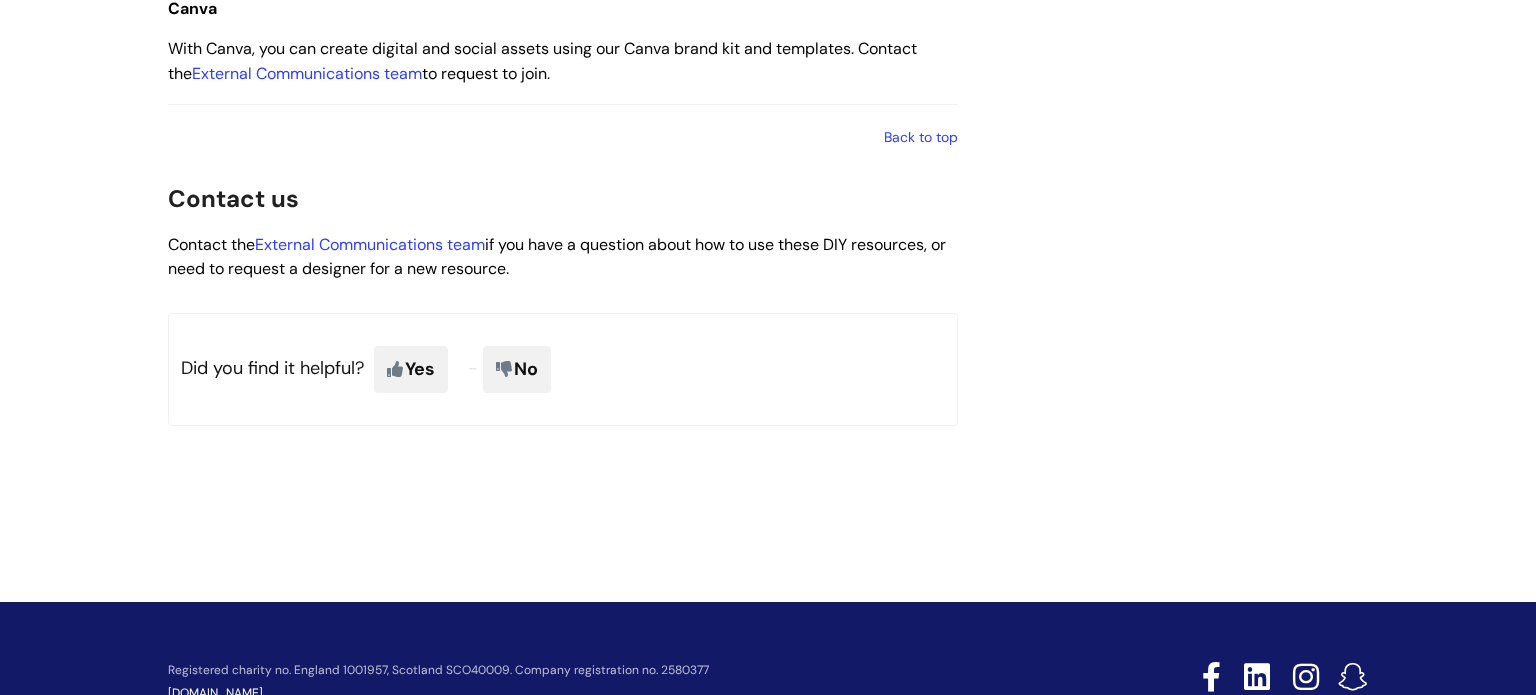 scroll, scrollTop: 3374, scrollLeft: 0, axis: vertical 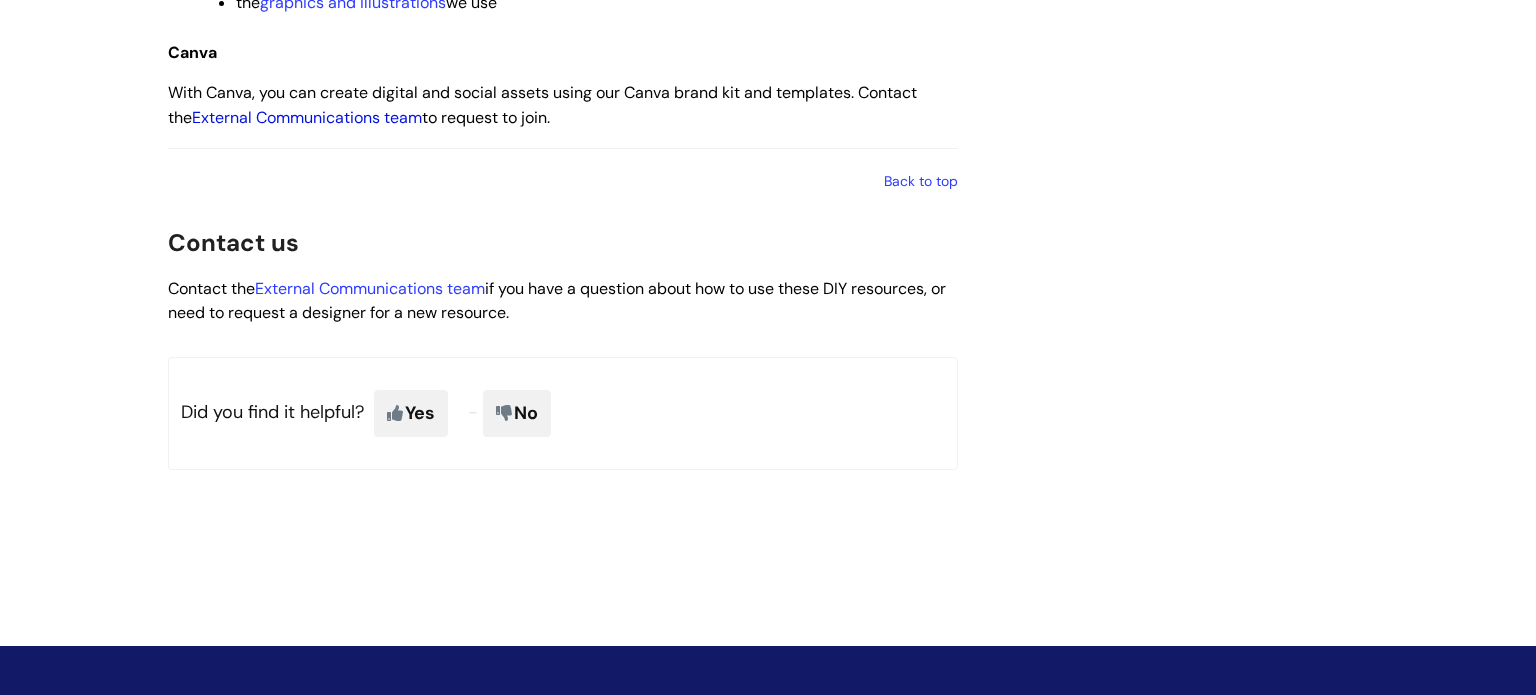 click on "External Communications team" at bounding box center (307, 117) 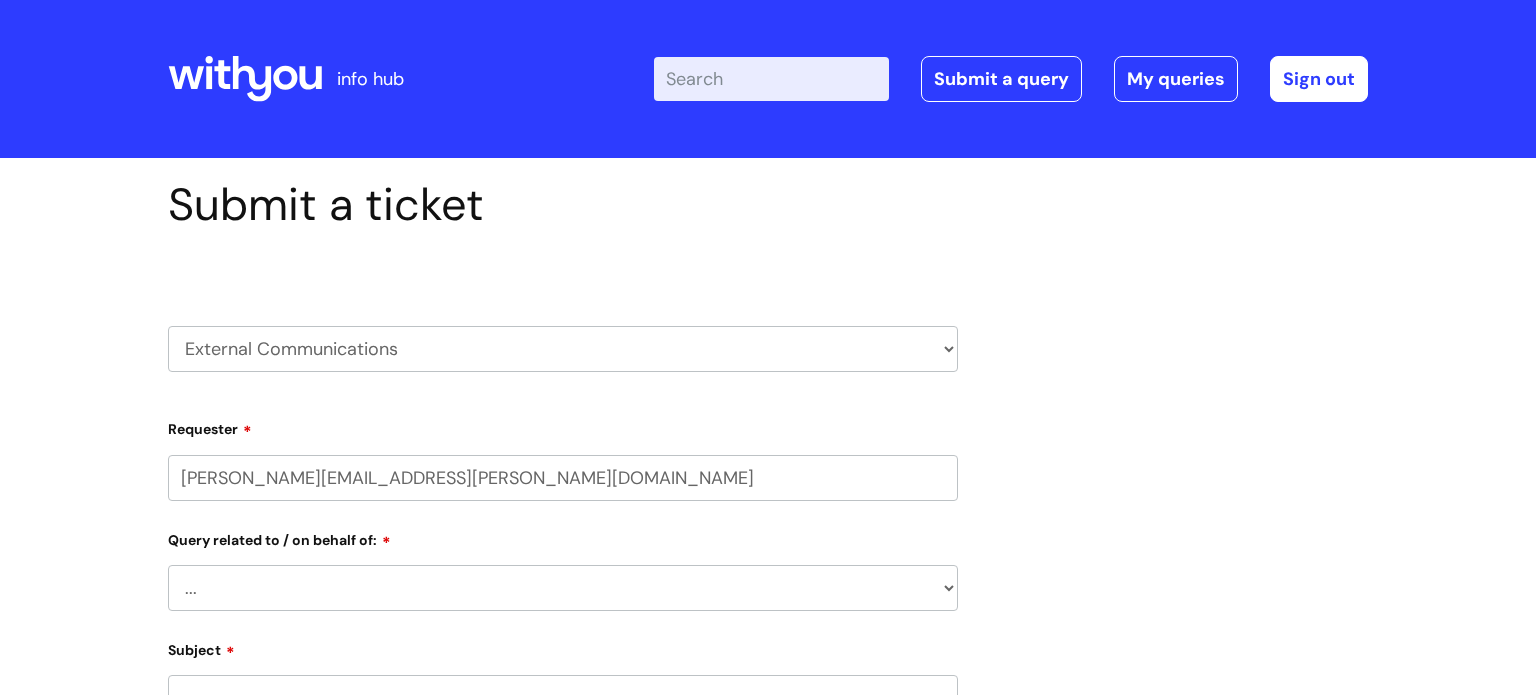 scroll, scrollTop: 0, scrollLeft: 0, axis: both 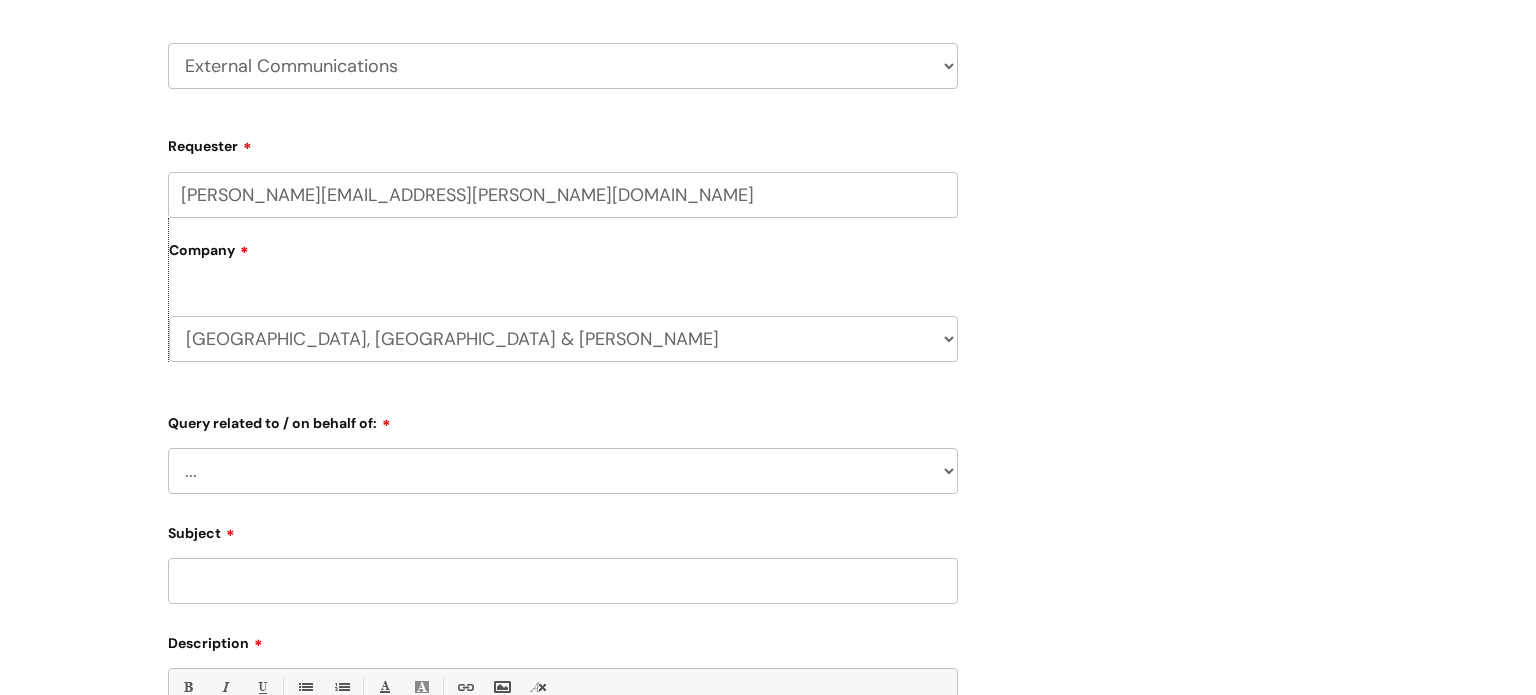 click on "...
Brand or Brand Centre
Website Queries (all regions)
All Scottish Services
IAPT Services
Central Services
Cornwall
BCP
North Somerset
Liverpool
Stoke
Shropshire
Wigan & Leigh
Lancashire
Kent
Pan-Cheshire
Milton Keynes
Richmond & Wandsworth
Lambeth
HMP Lincoln
HMP Sea Camp
NE Lincolnshire
Redcar & Cleveland
Darlington
Rotherham" at bounding box center (563, 471) 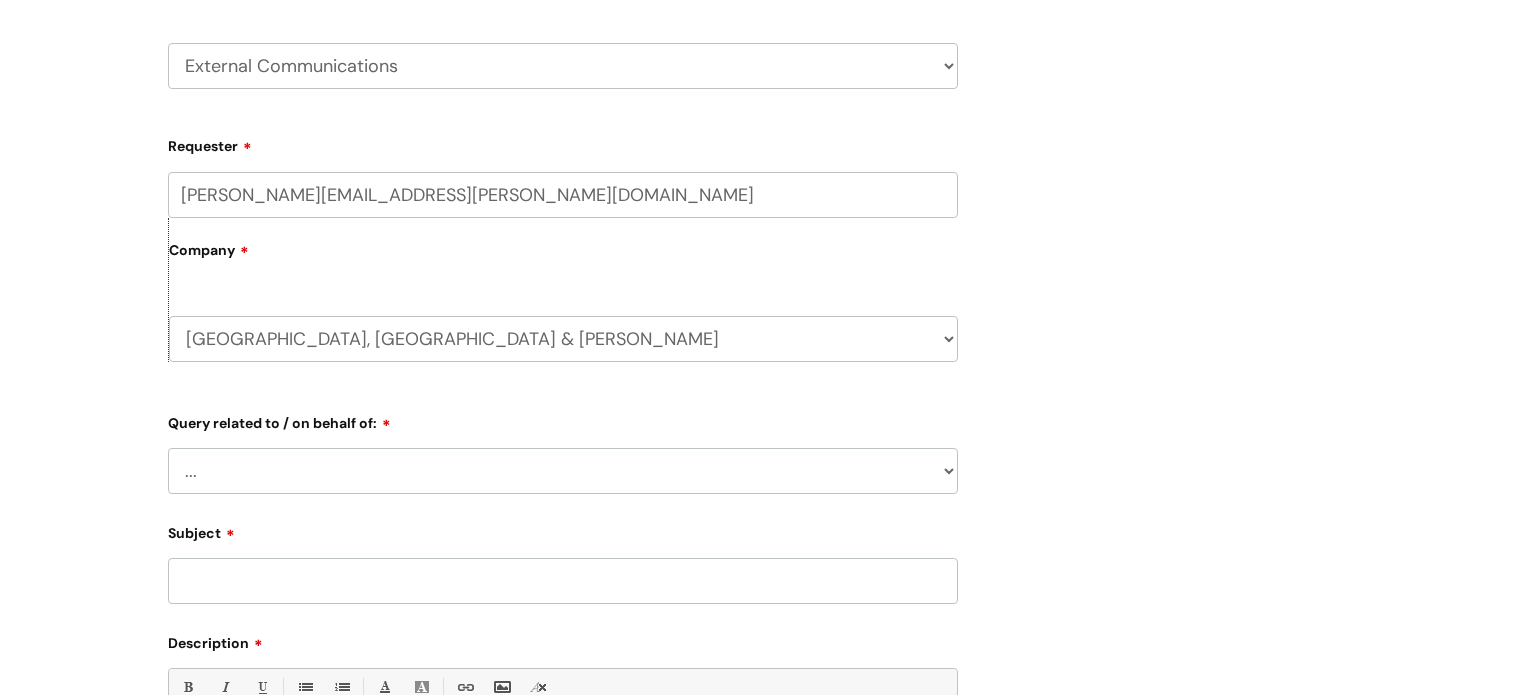 select on "Brand or Brand Centre" 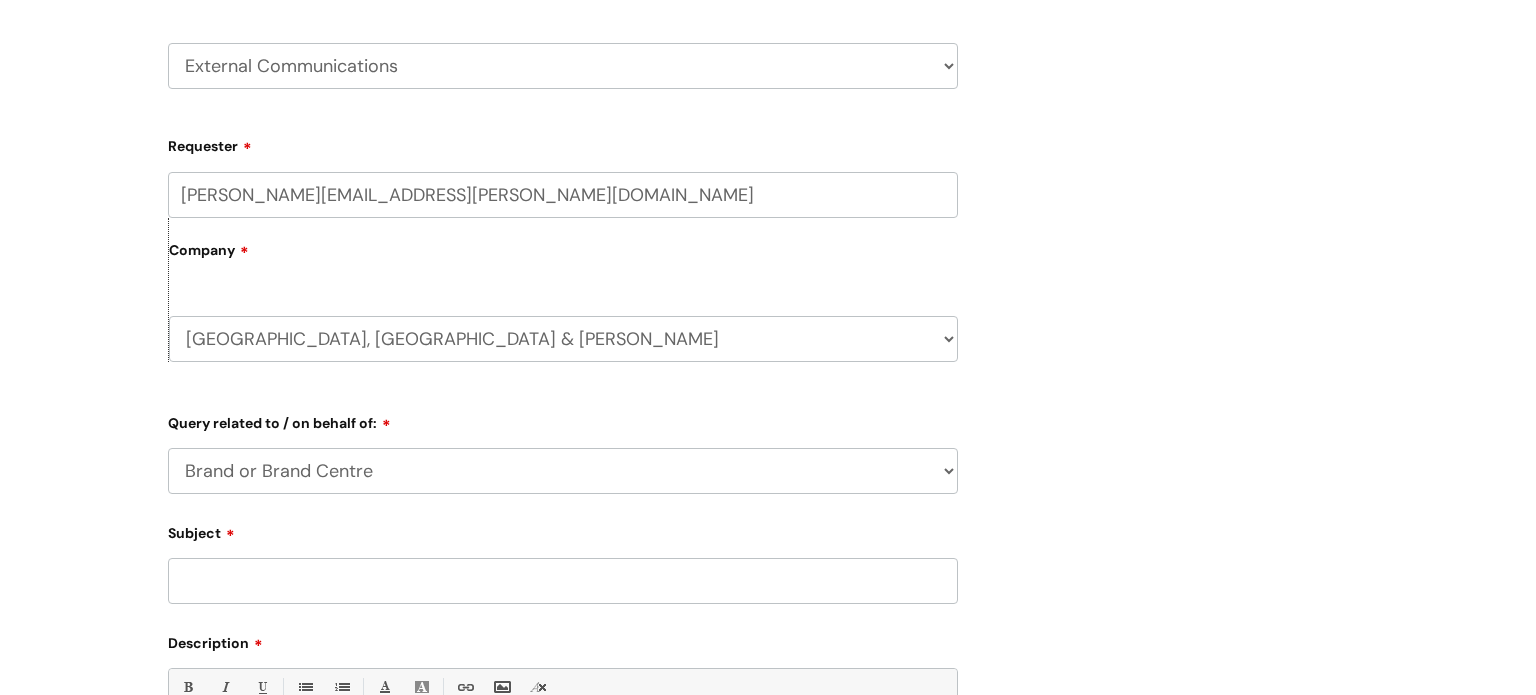 click on "...
Brand or Brand Centre
Website Queries (all regions)
All Scottish Services
IAPT Services
Central Services
Cornwall
BCP
North Somerset
Liverpool
Stoke
Shropshire
Wigan & Leigh
Lancashire
Kent
Pan-Cheshire
Milton Keynes
Richmond & Wandsworth
Lambeth
HMP Lincoln
HMP Sea Camp
NE Lincolnshire
Redcar & Cleveland
Darlington
Rotherham" at bounding box center [563, 471] 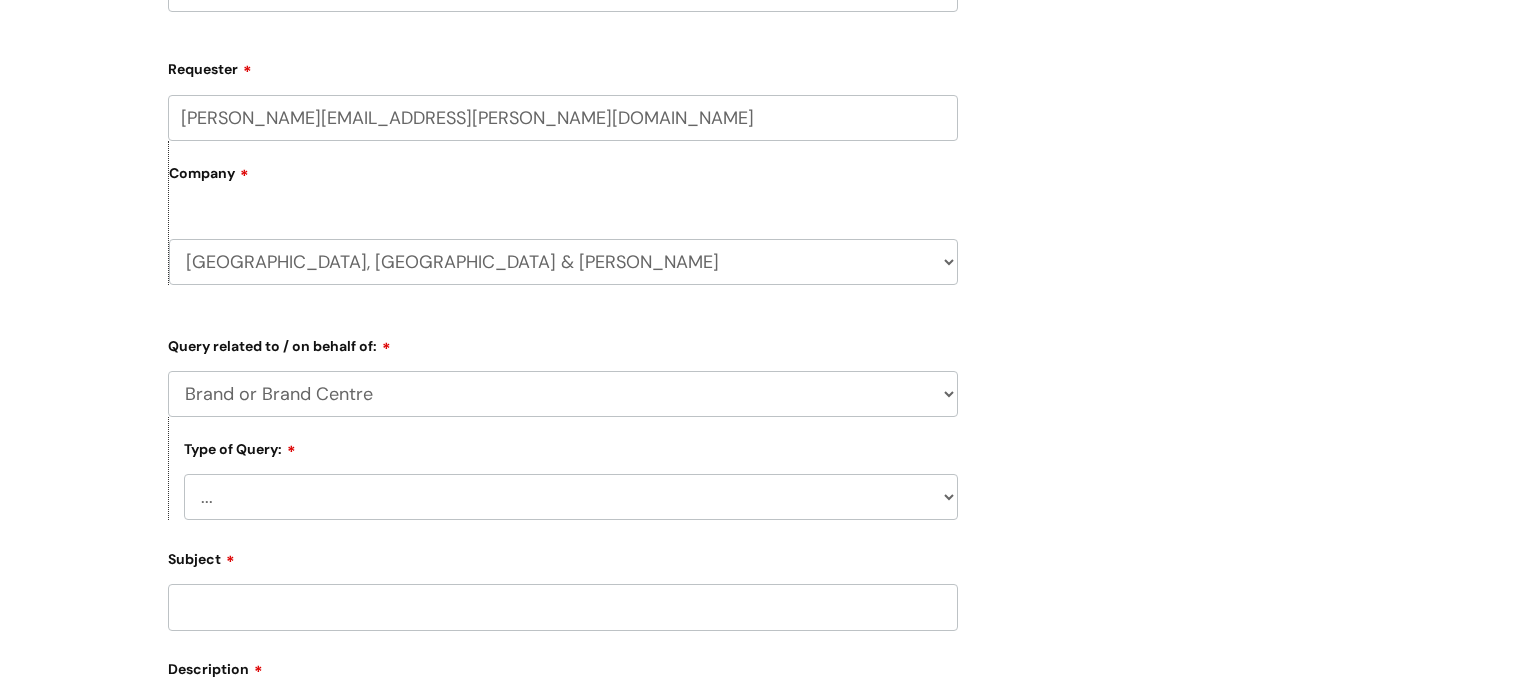 scroll, scrollTop: 502, scrollLeft: 0, axis: vertical 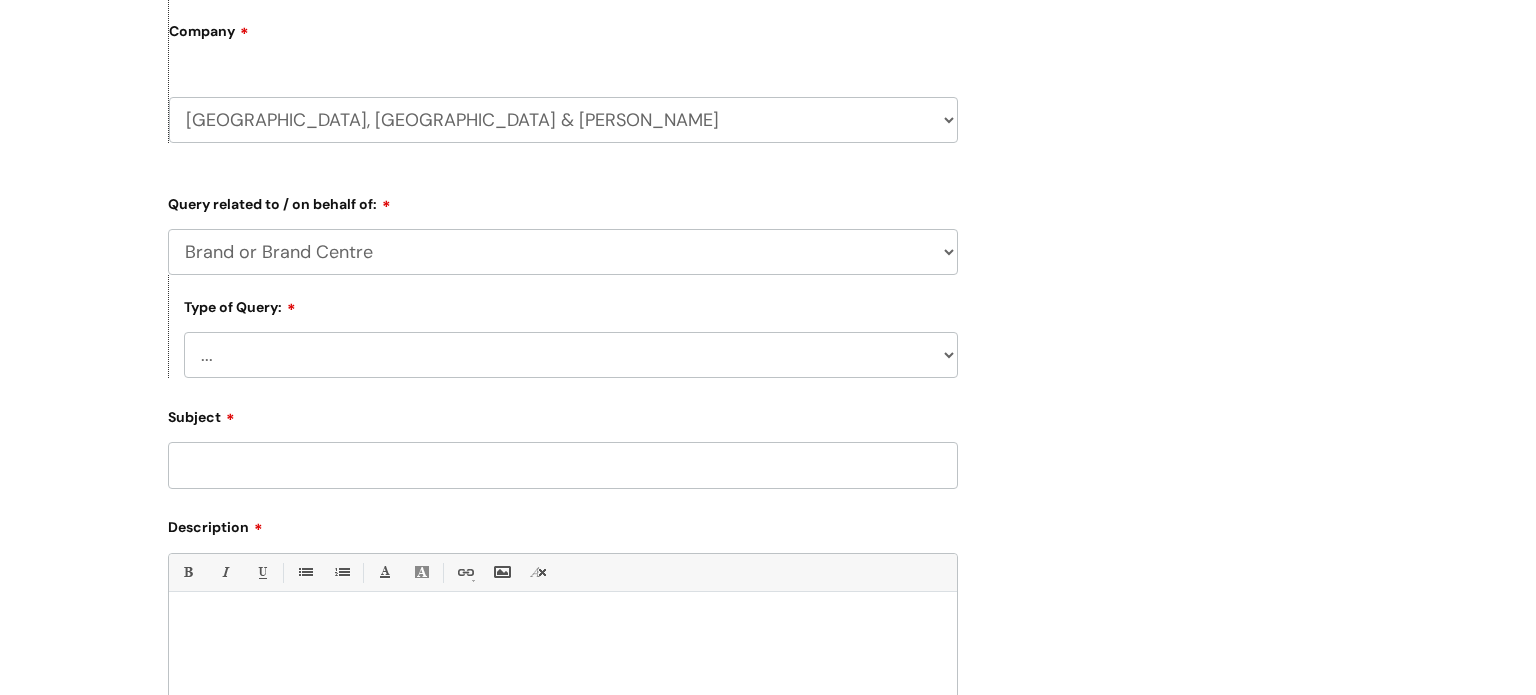 click on "Type of Query: ... General enquiry" at bounding box center [563, 326] 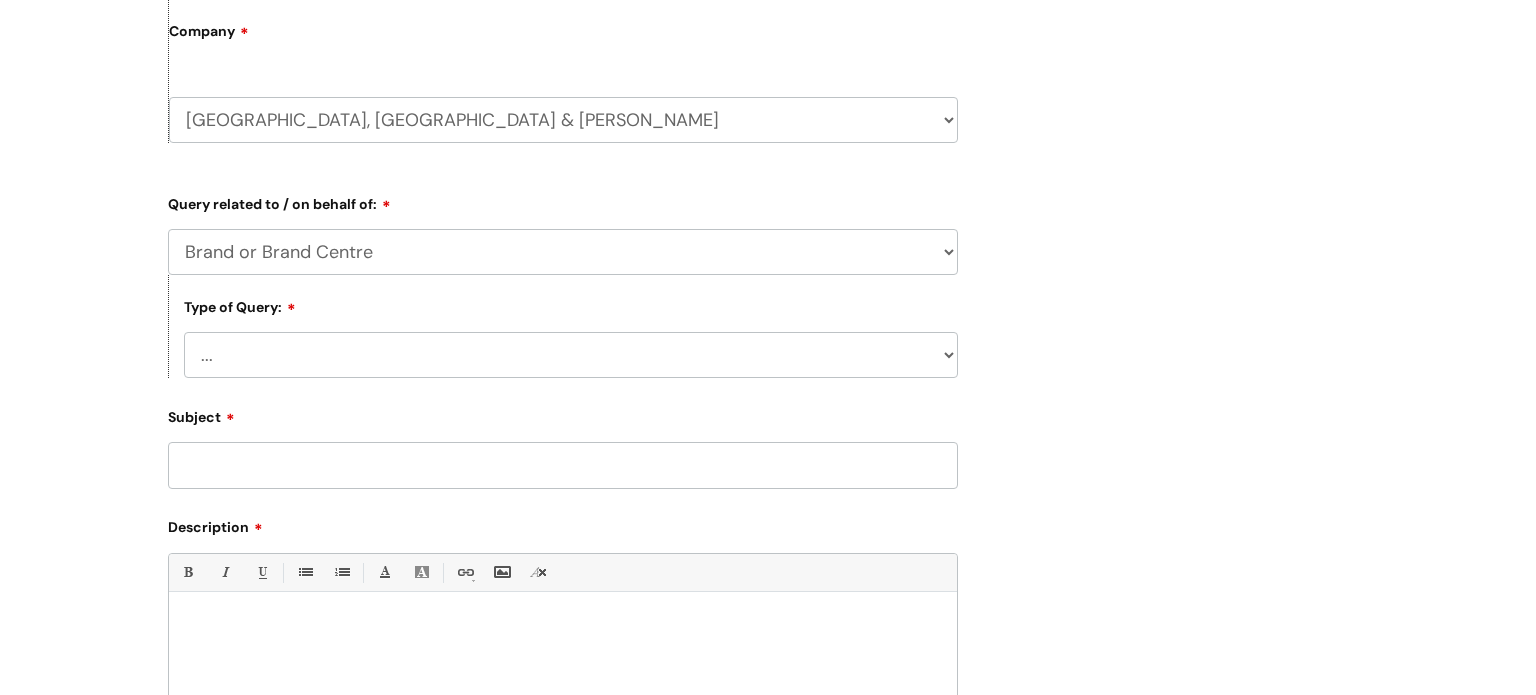 click on "... General enquiry" at bounding box center (571, 355) 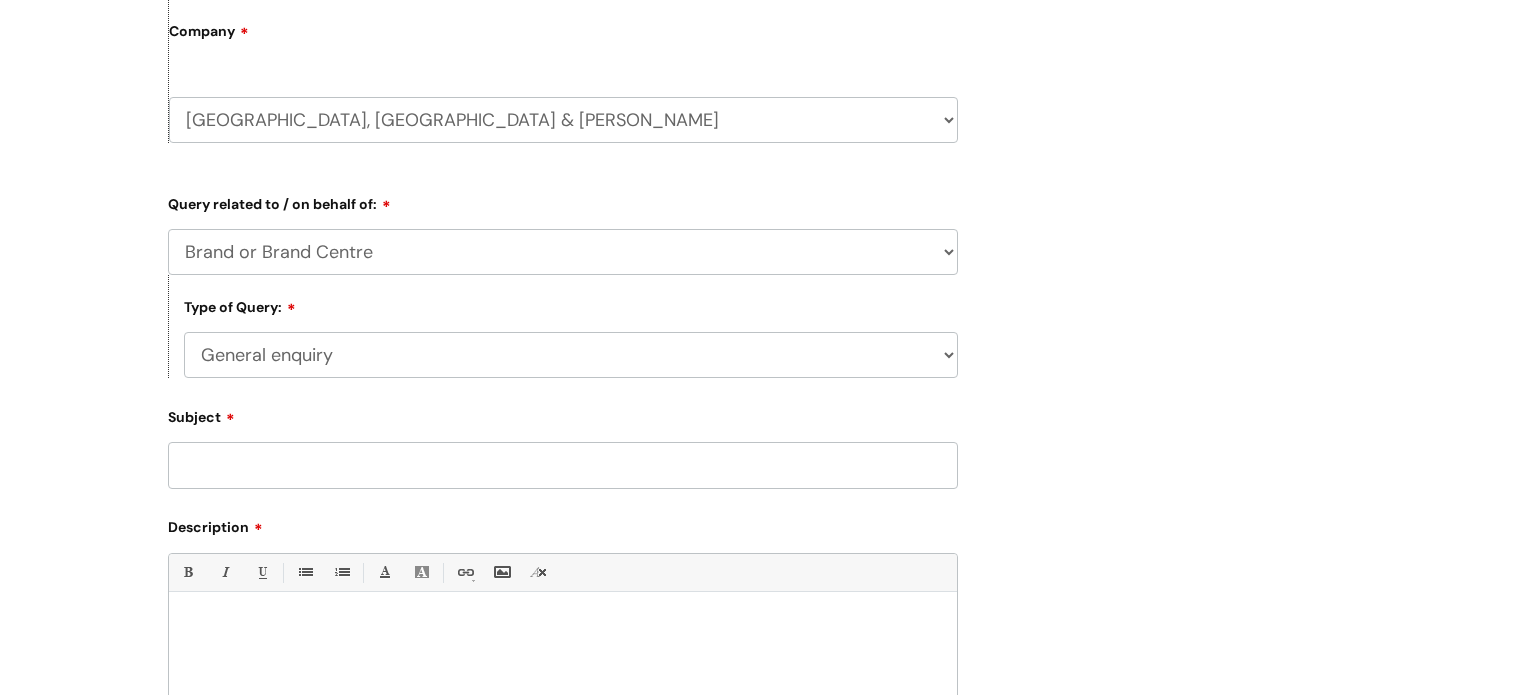 click on "... General enquiry" at bounding box center (571, 355) 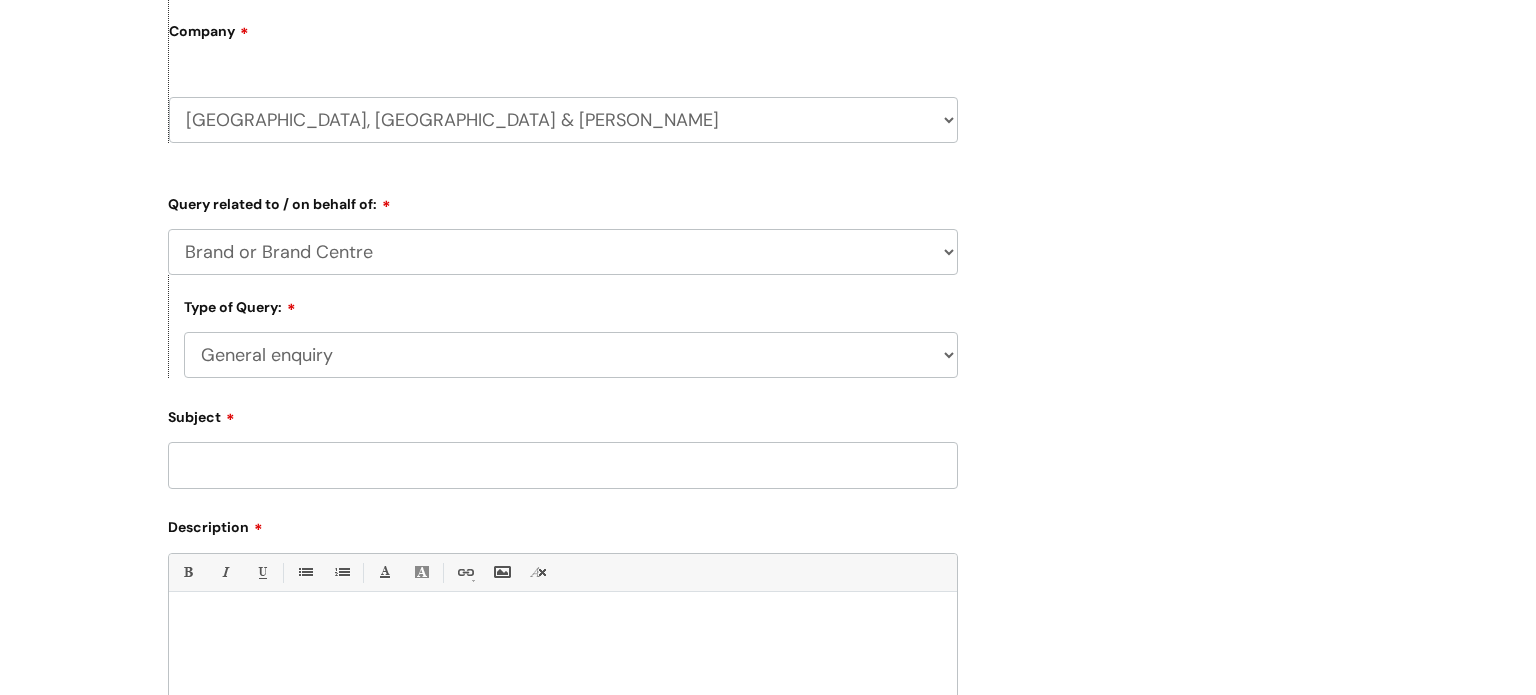 click on "Subject" at bounding box center [563, 465] 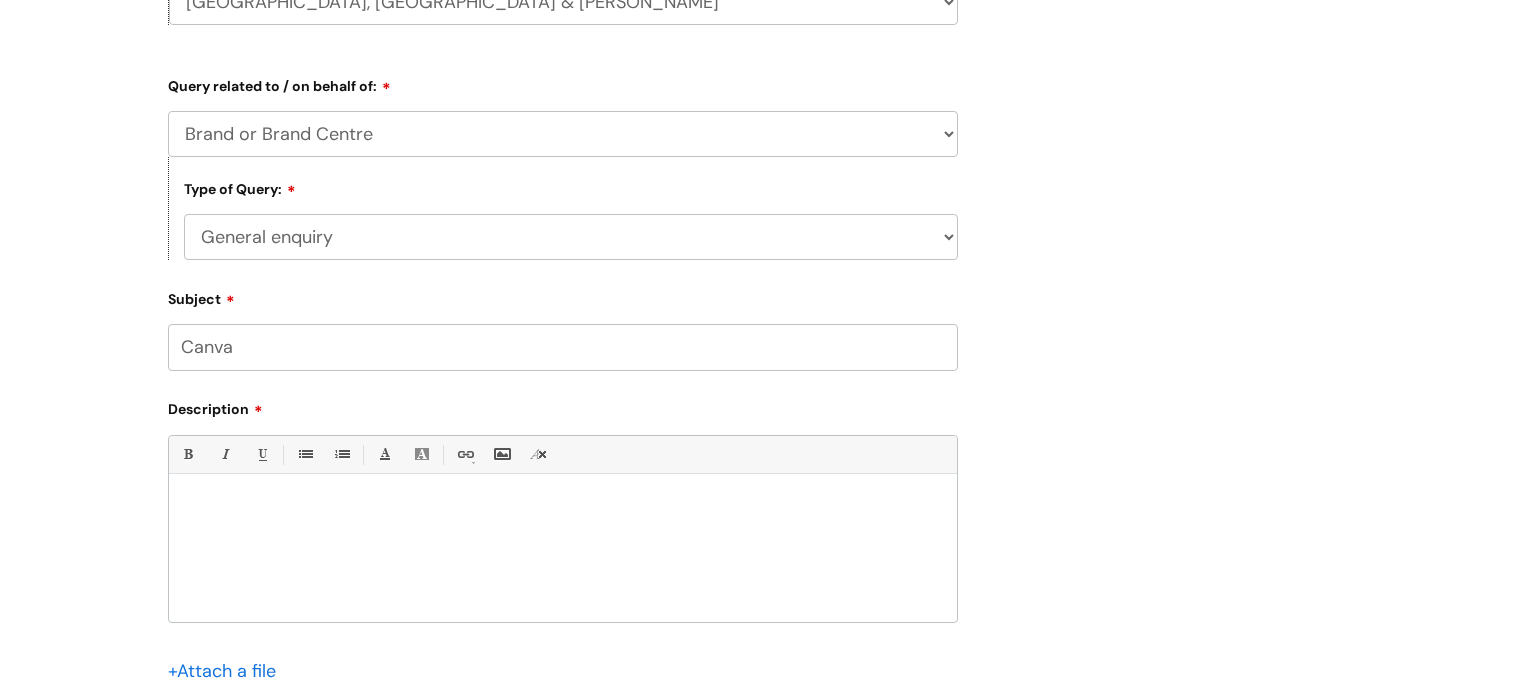 scroll, scrollTop: 624, scrollLeft: 0, axis: vertical 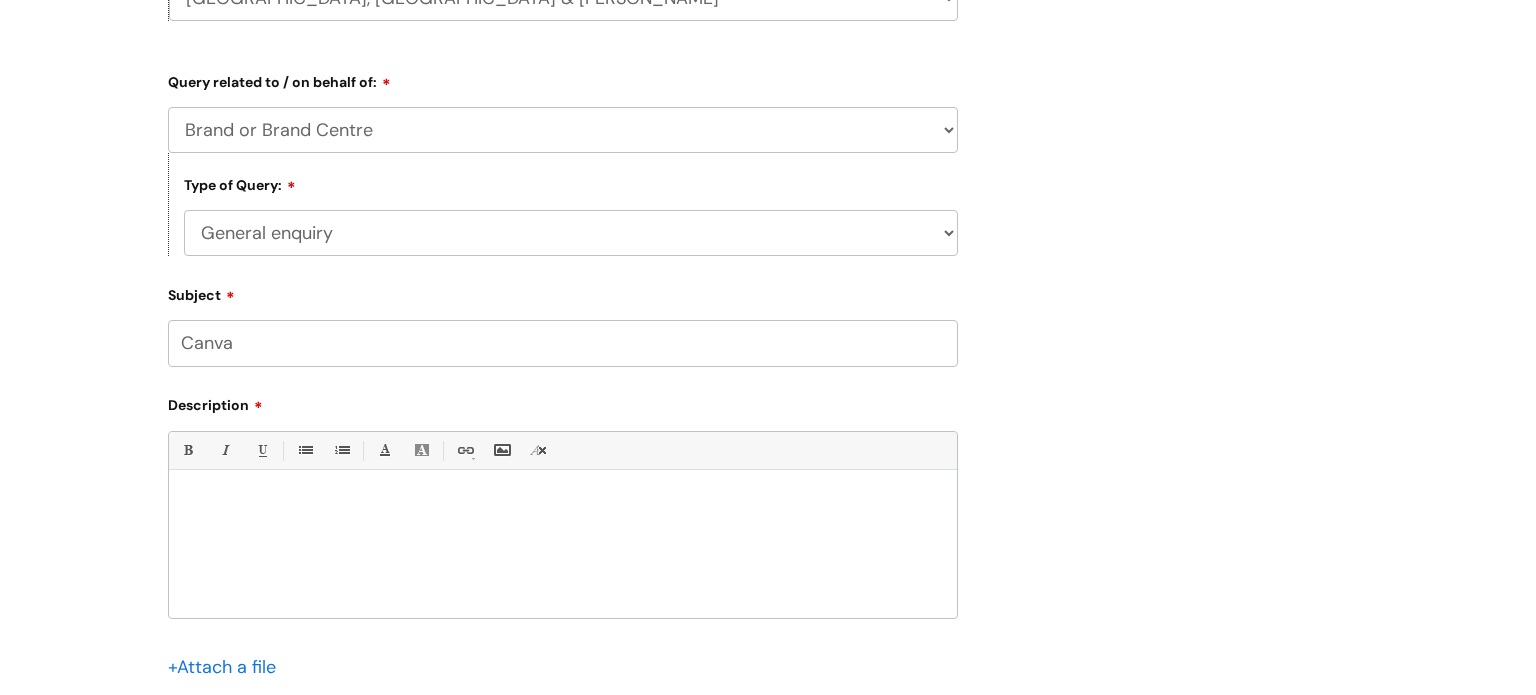 type on "Canva" 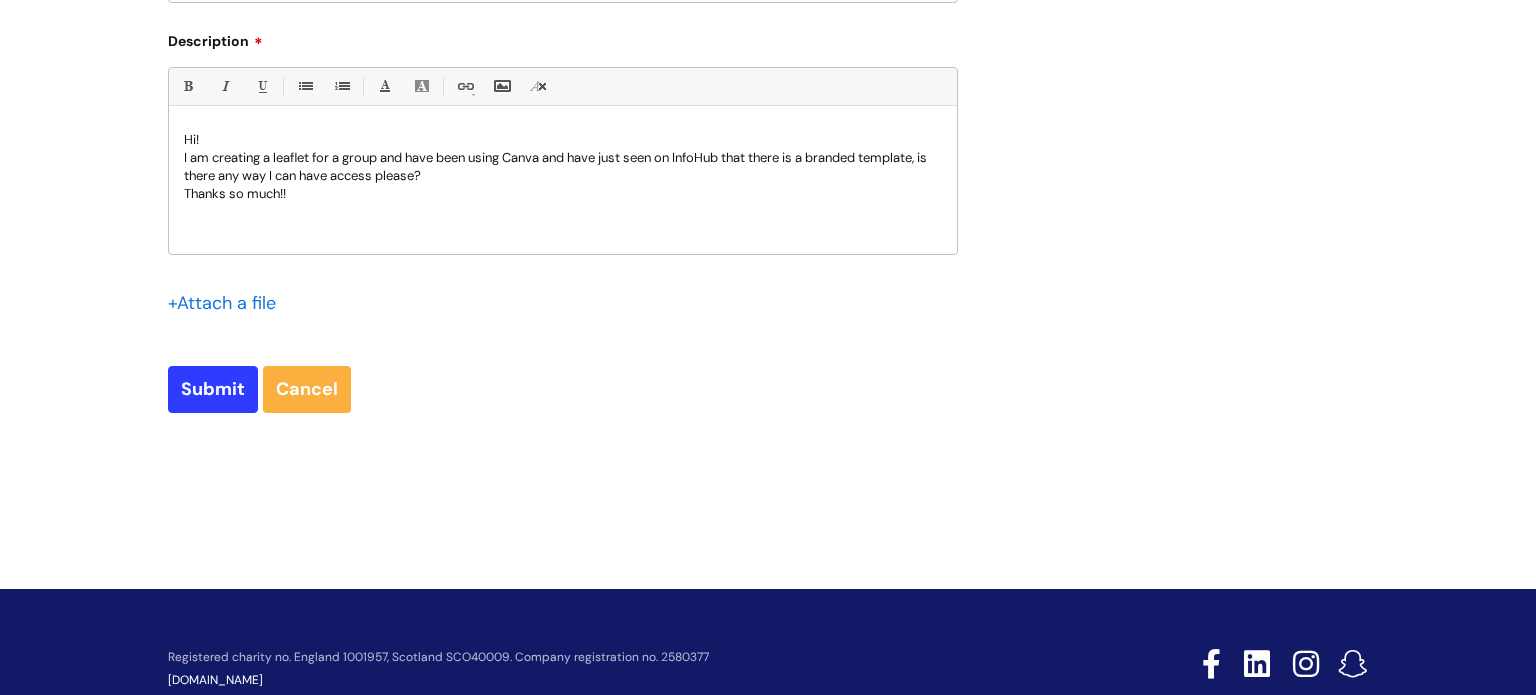 scroll, scrollTop: 1042, scrollLeft: 0, axis: vertical 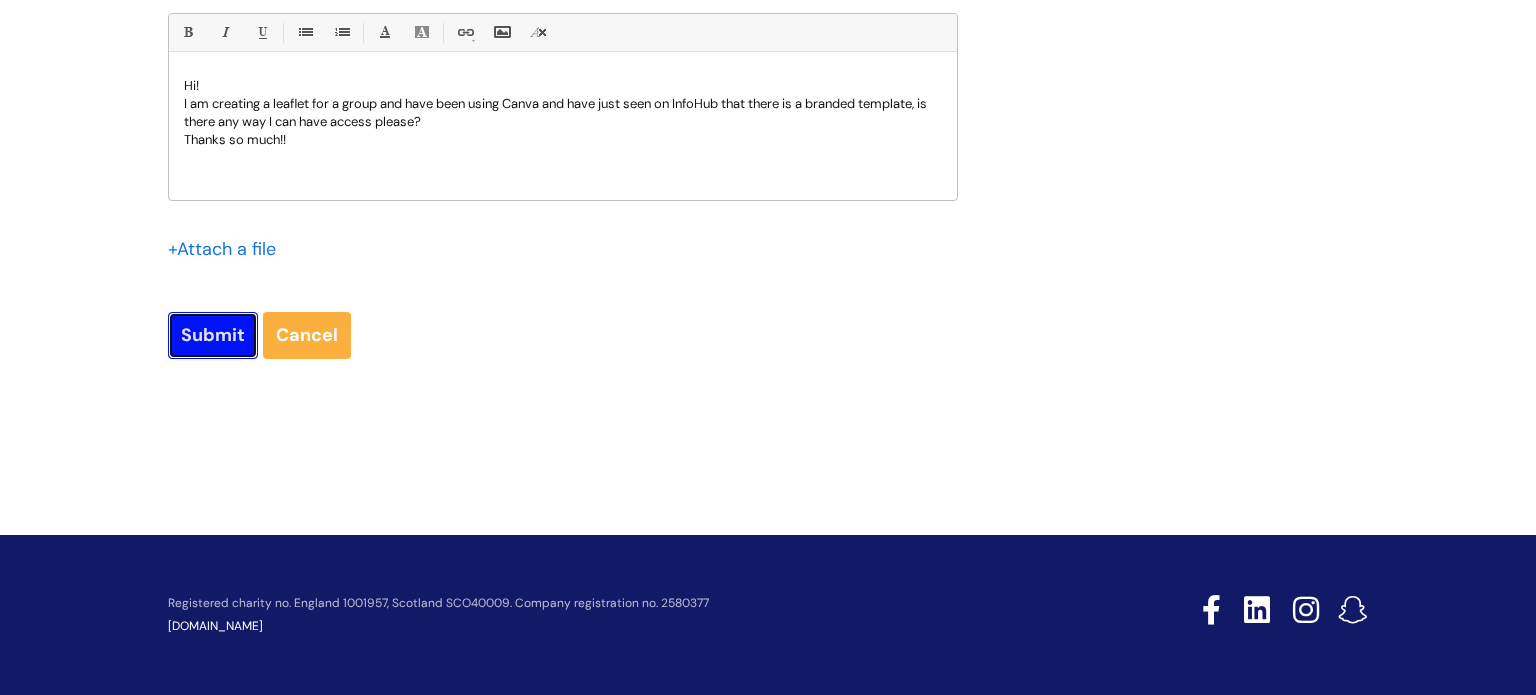 click on "Submit" at bounding box center (213, 335) 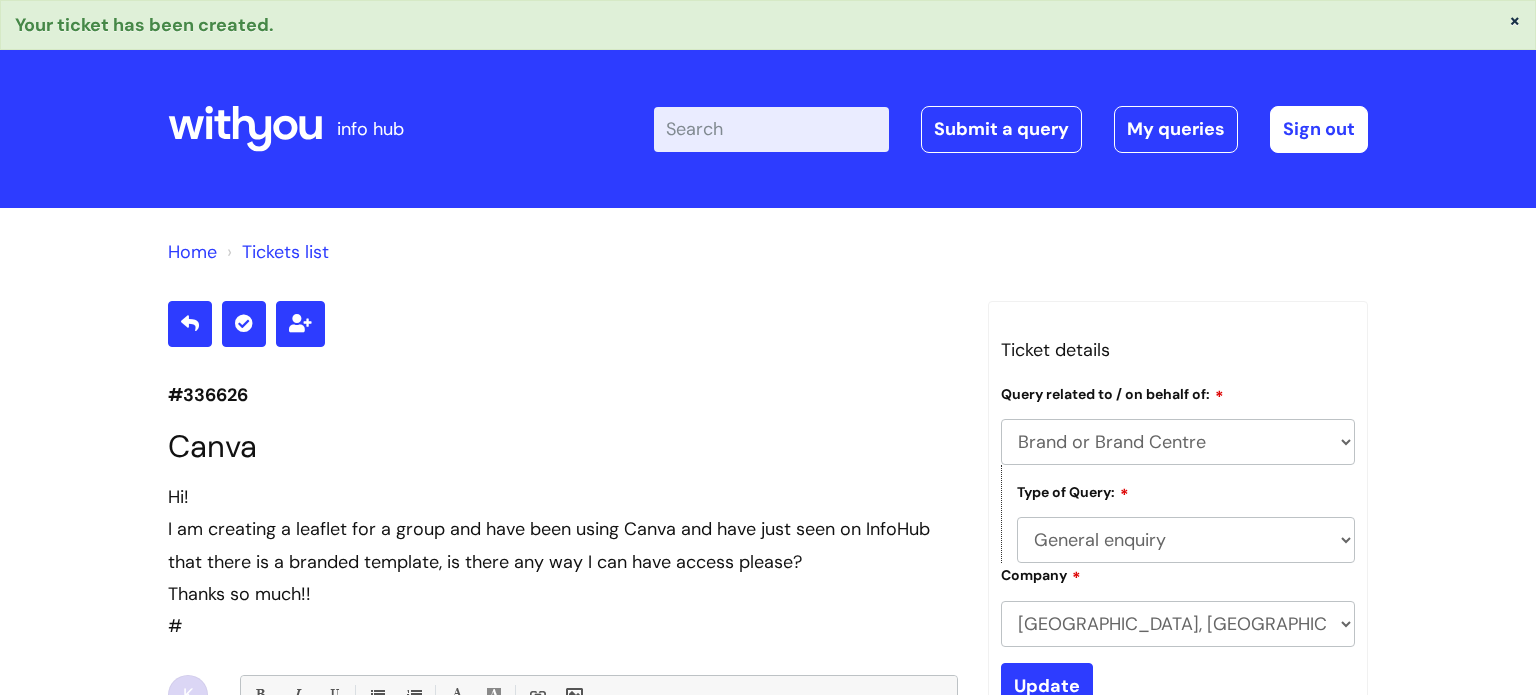 select on "Brand or Brand Centre" 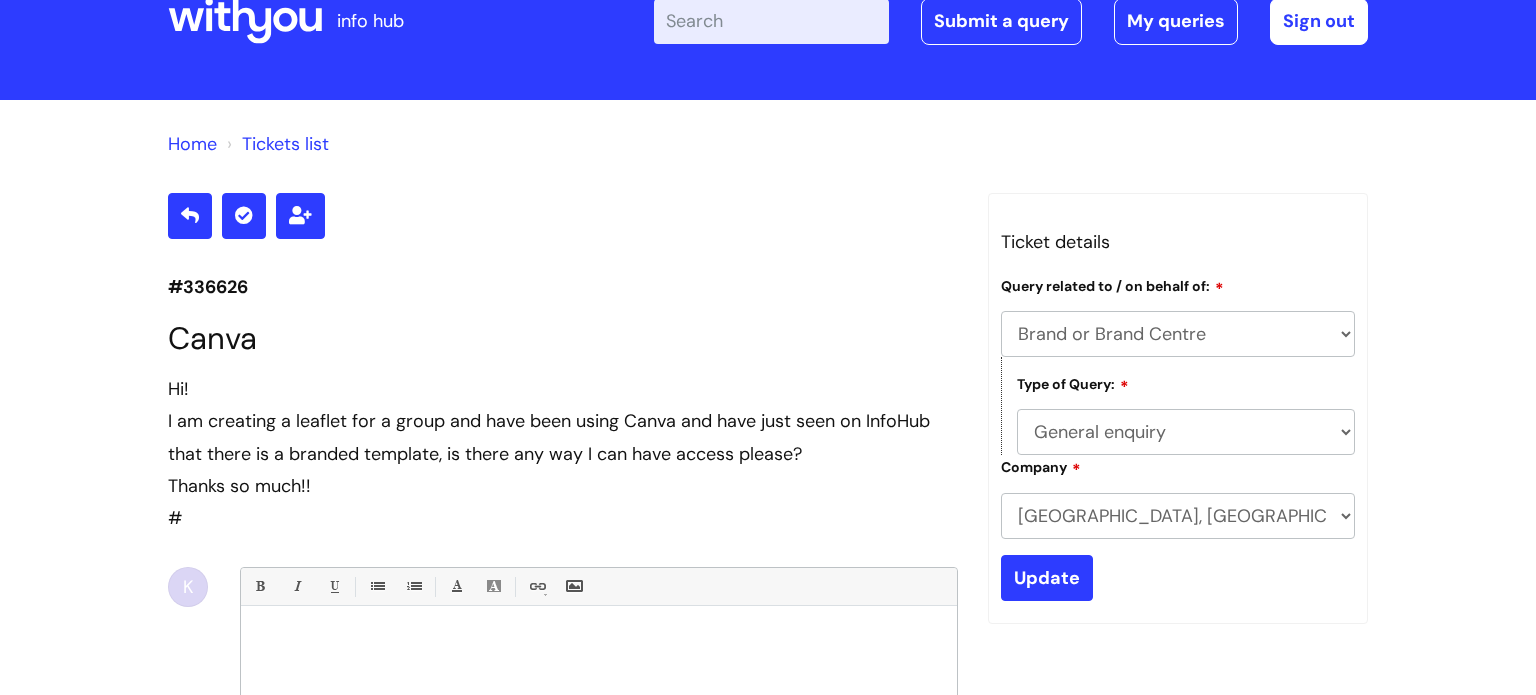 scroll, scrollTop: 151, scrollLeft: 0, axis: vertical 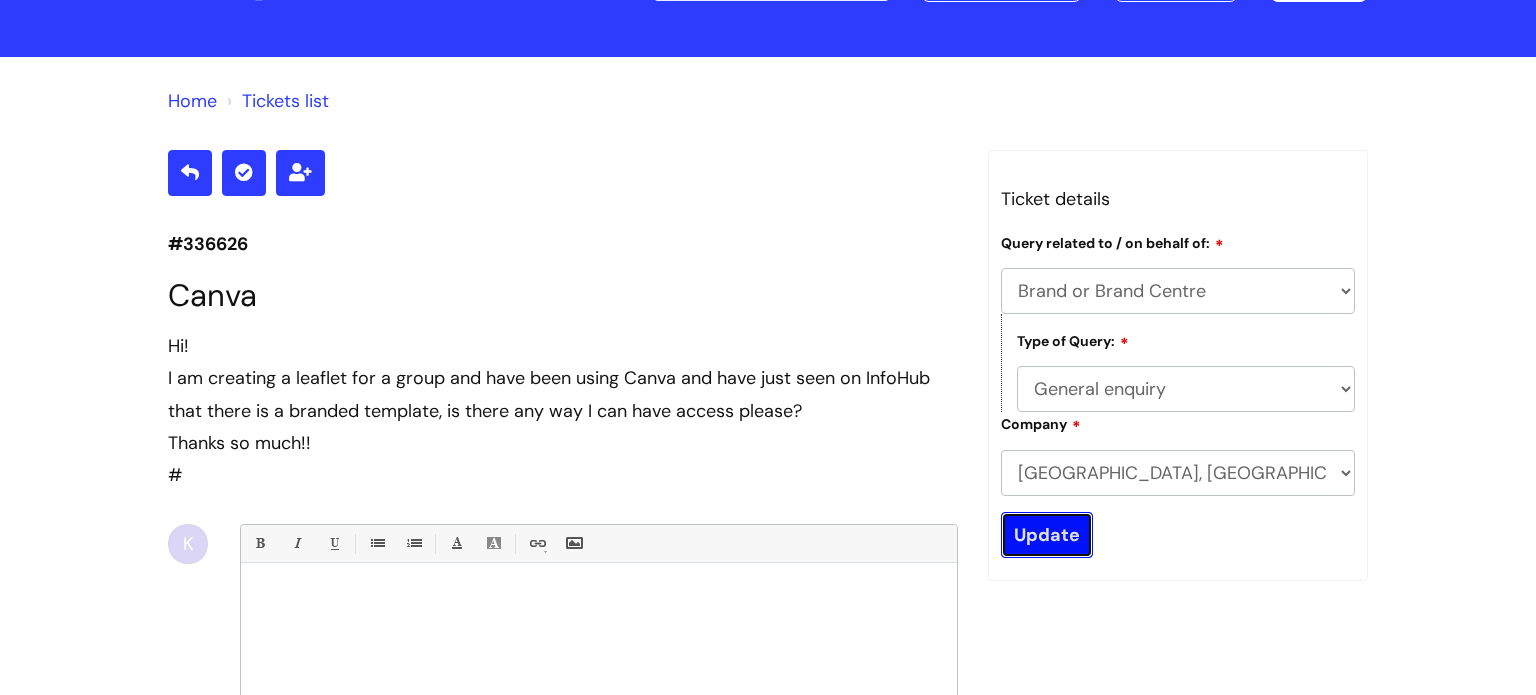 click on "Update" at bounding box center [1047, 535] 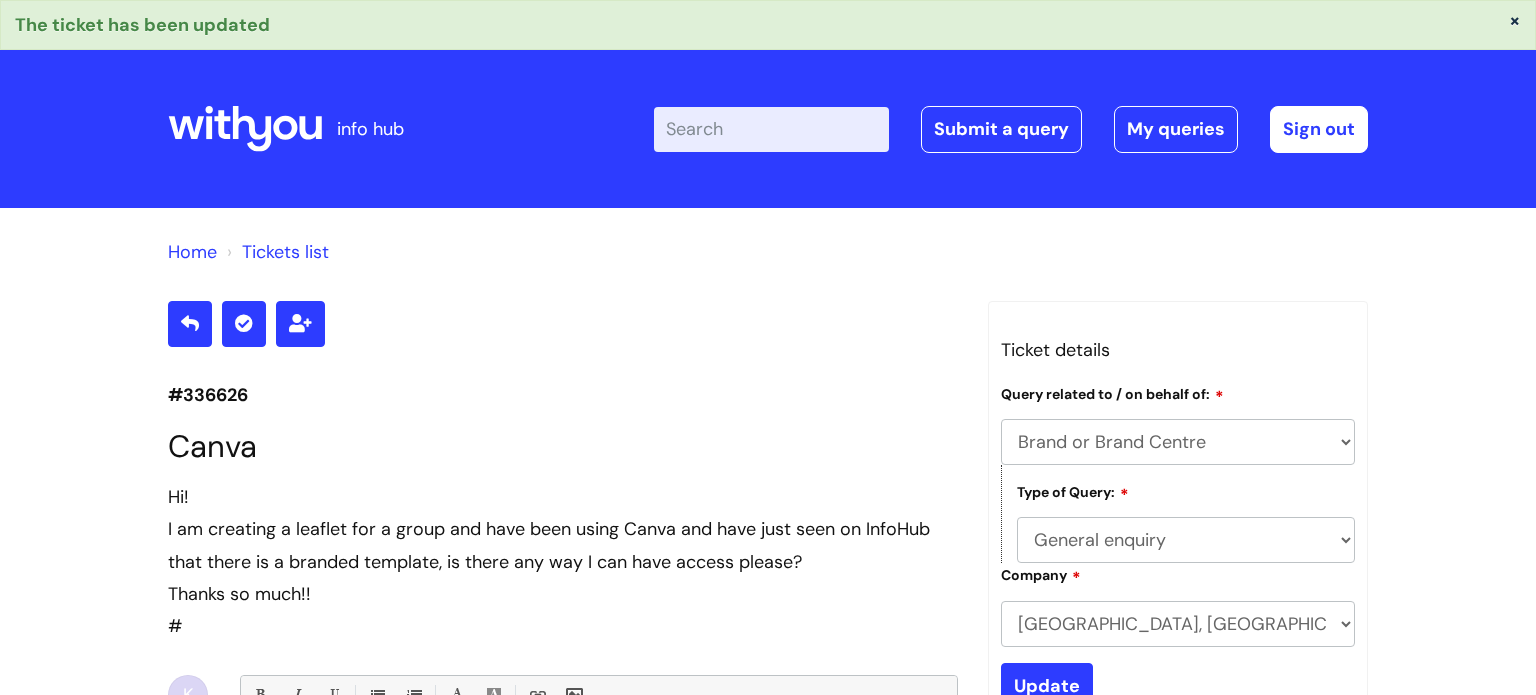 select on "Brand or Brand Centre" 